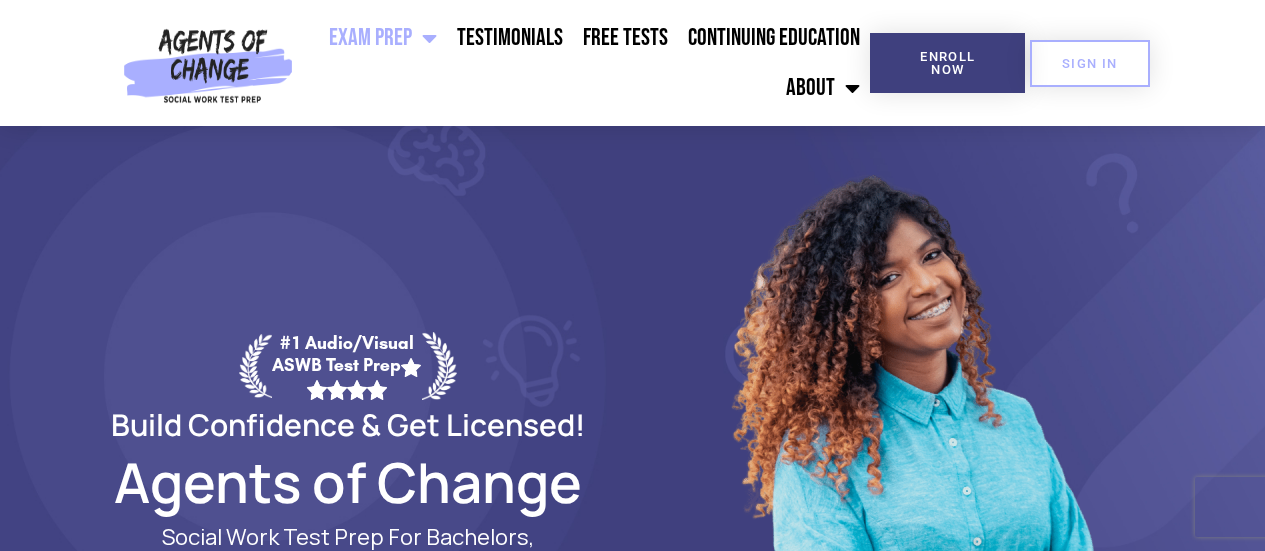 scroll, scrollTop: 0, scrollLeft: 0, axis: both 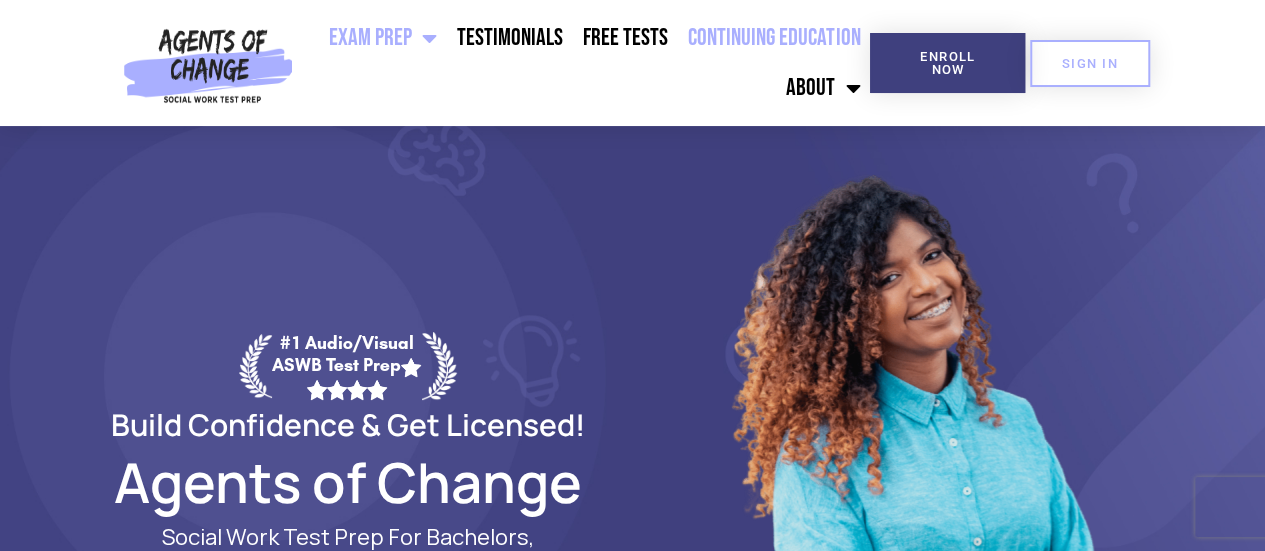 click on "Continuing Education" 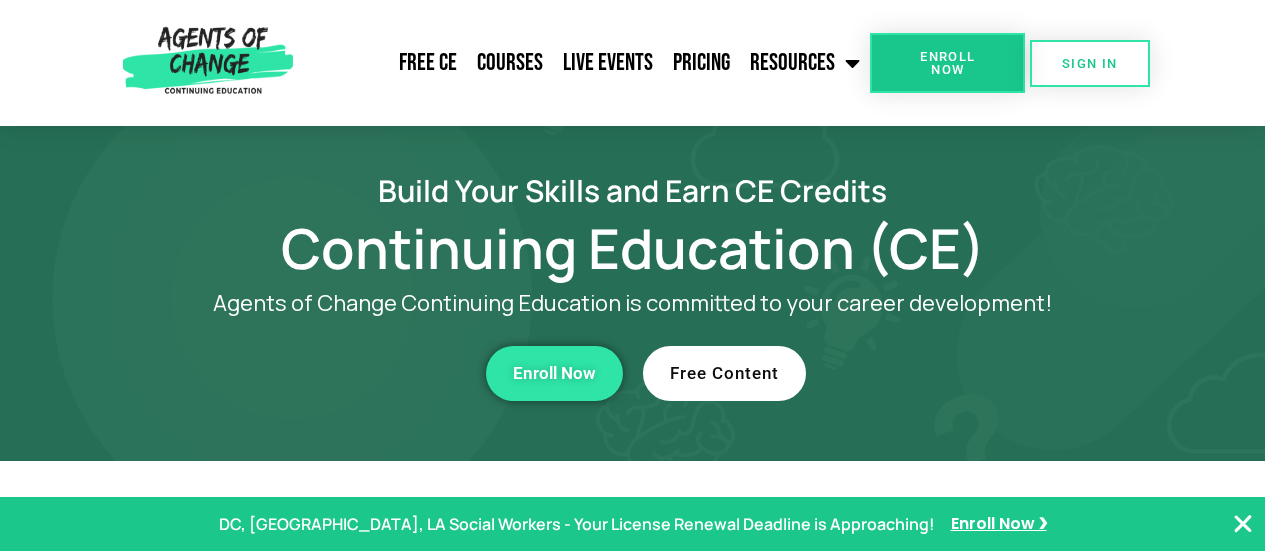 scroll, scrollTop: 0, scrollLeft: 0, axis: both 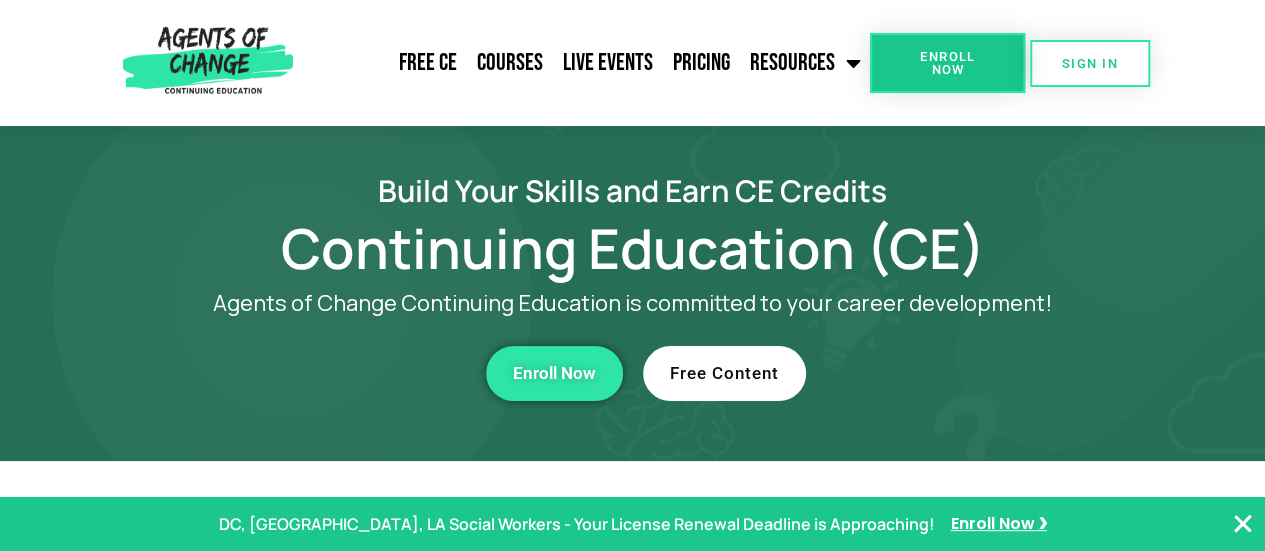 click on "Free Content" at bounding box center [724, 373] 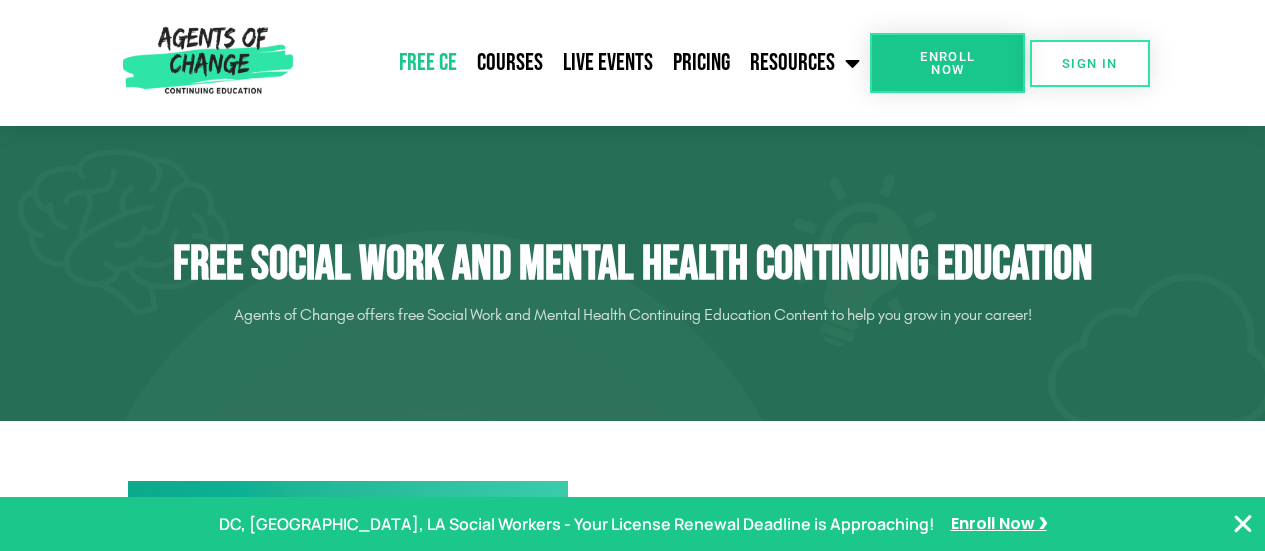 scroll, scrollTop: 0, scrollLeft: 0, axis: both 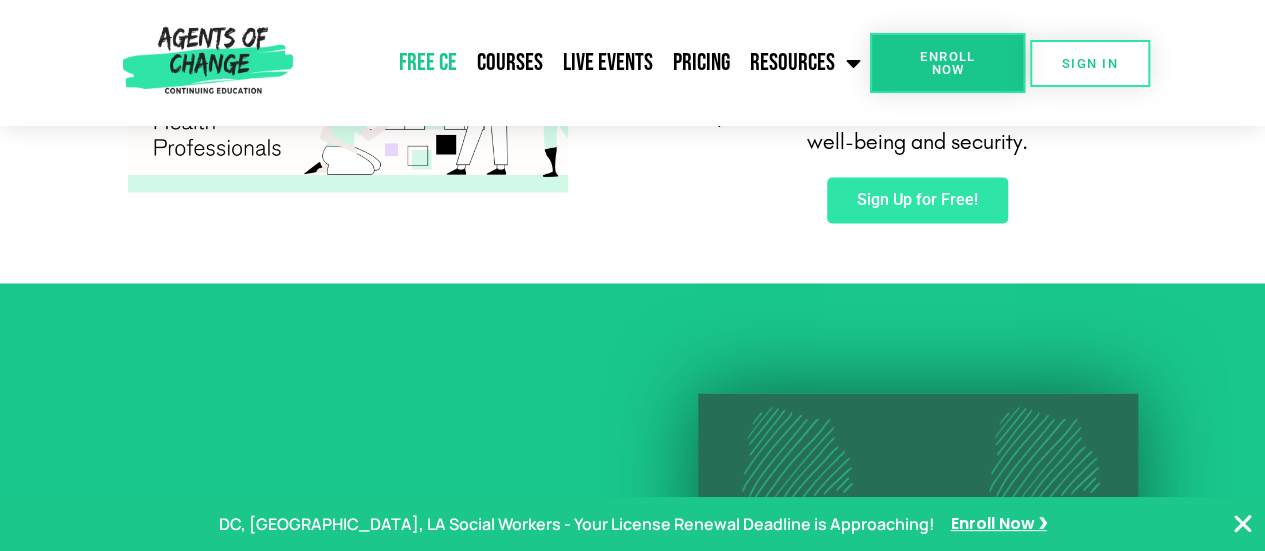 click on "Free CE" 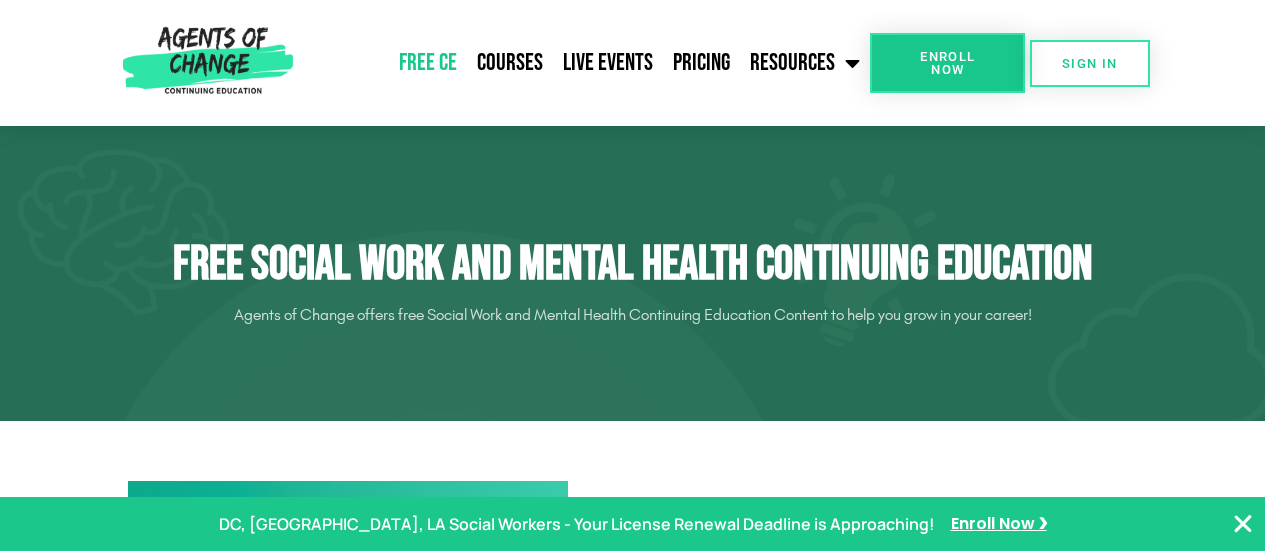 scroll, scrollTop: 0, scrollLeft: 0, axis: both 